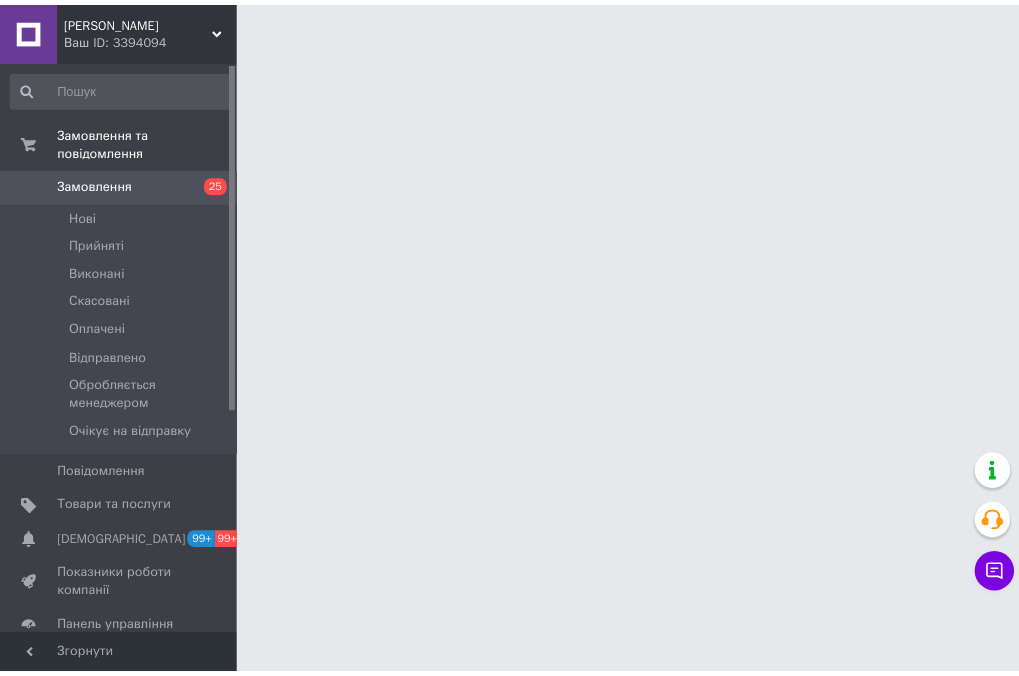 scroll, scrollTop: 0, scrollLeft: 0, axis: both 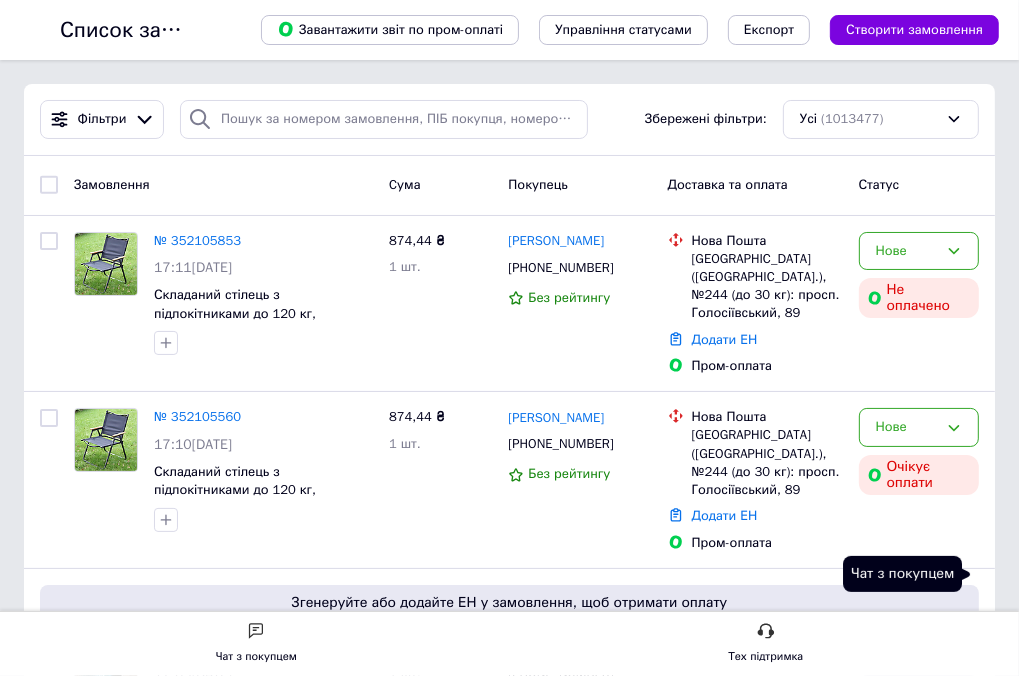 click 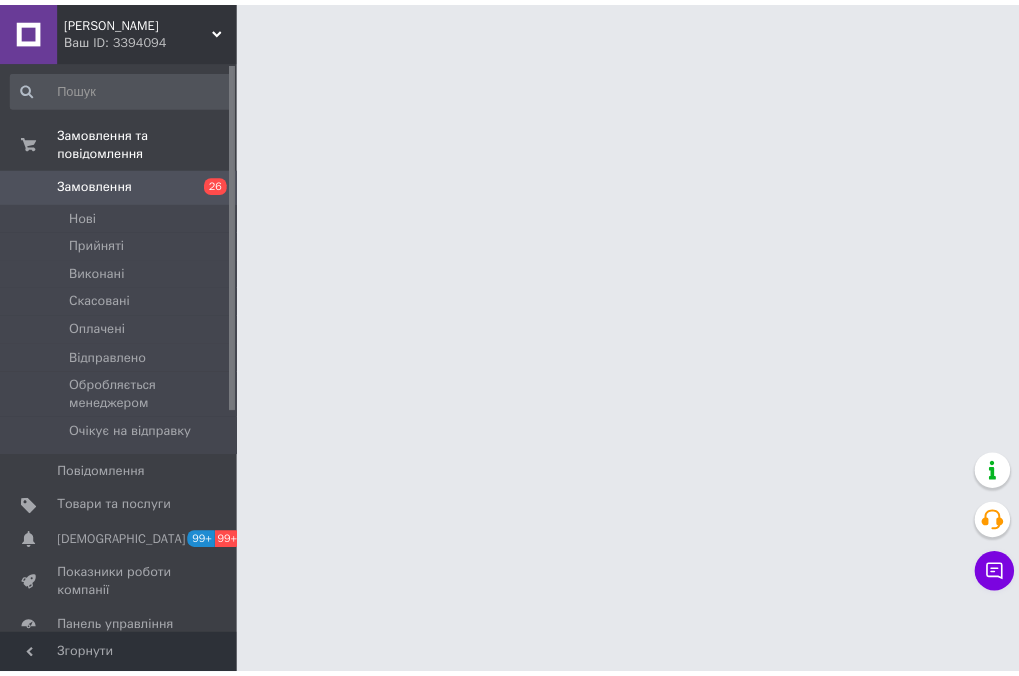 scroll, scrollTop: 0, scrollLeft: 0, axis: both 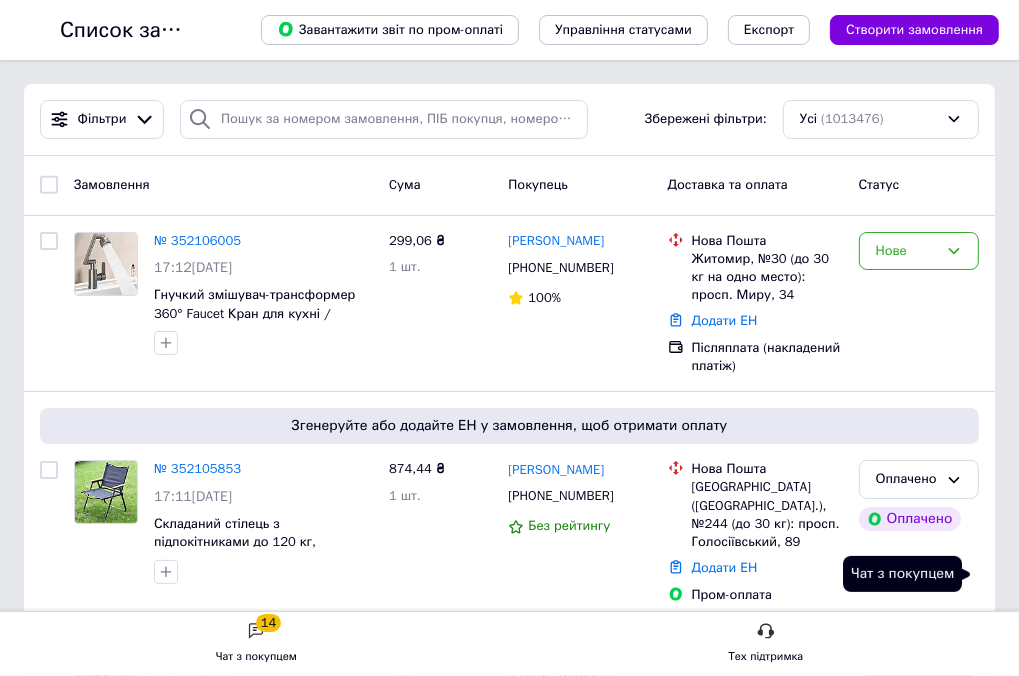 click on "Чат з покупцем 14" at bounding box center (0, 0) 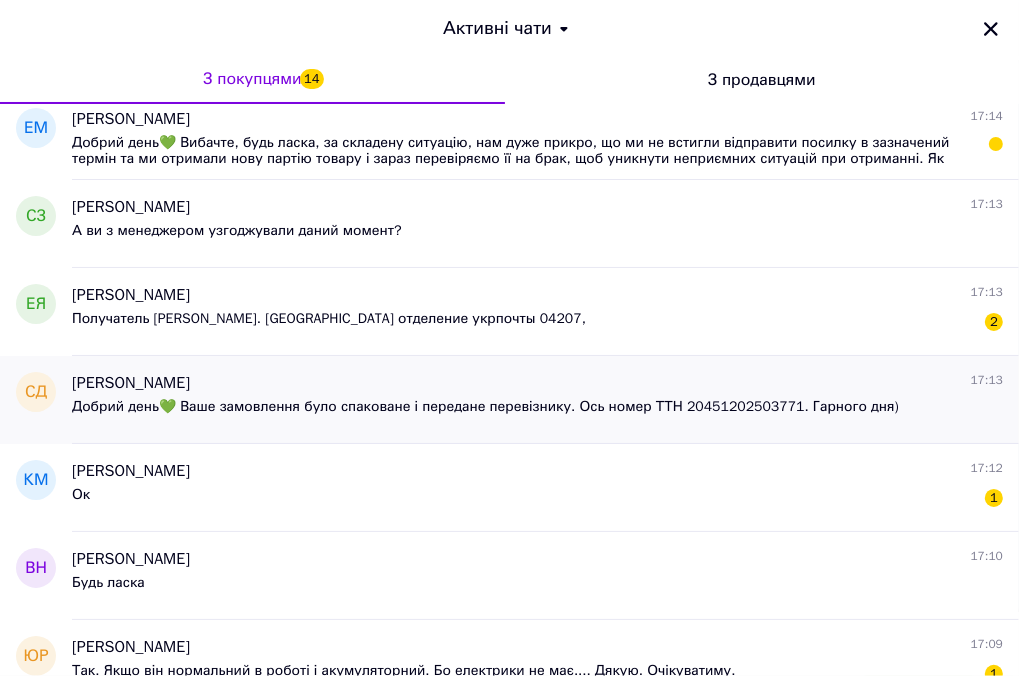 scroll, scrollTop: 0, scrollLeft: 0, axis: both 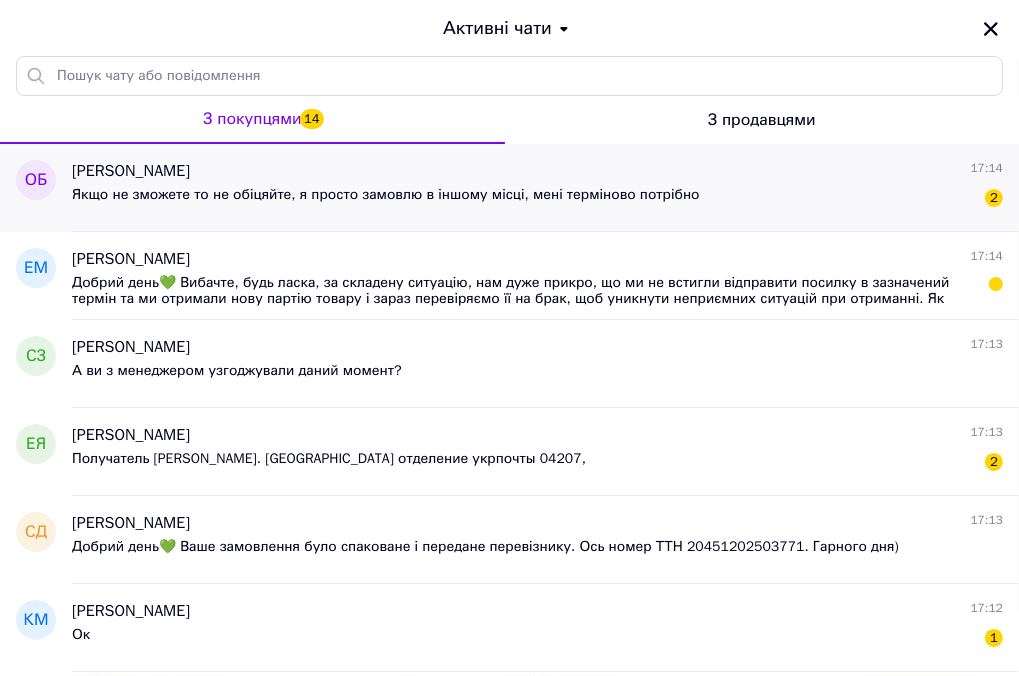 click on "Якщо не зможете то не обіцяйте, я просто замовлю в іншому місці, мені терміново потрібно" at bounding box center (386, 195) 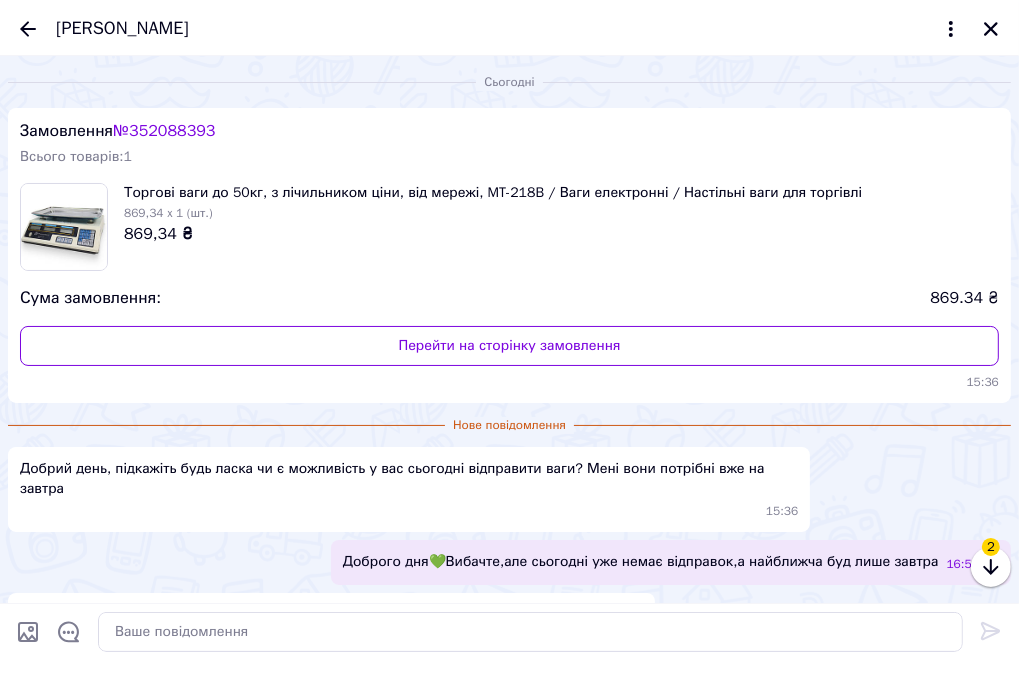 scroll, scrollTop: 245, scrollLeft: 0, axis: vertical 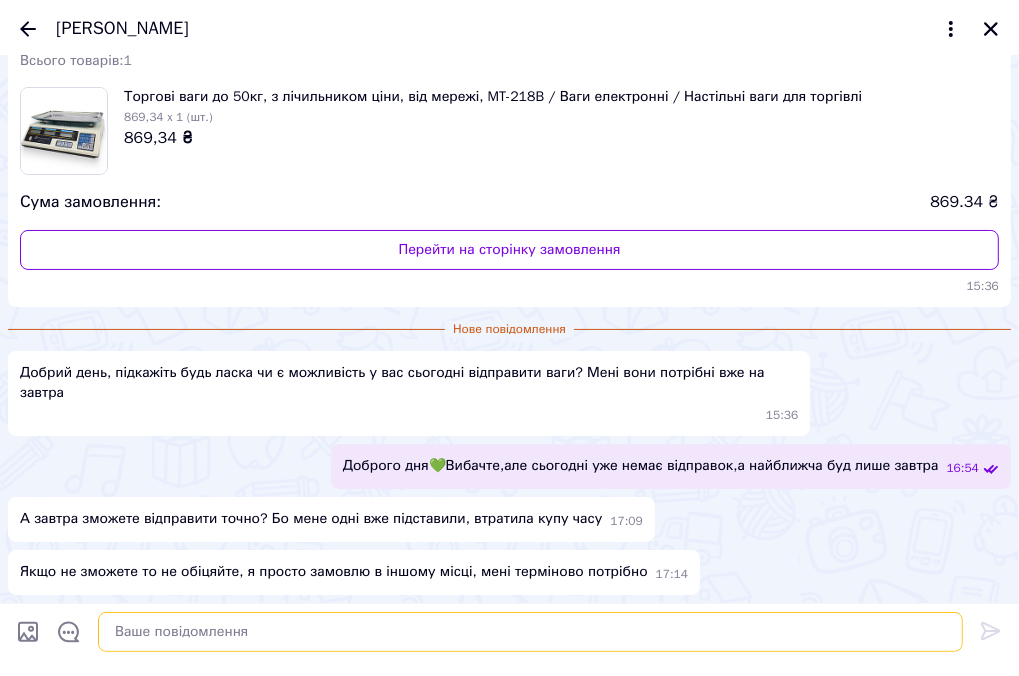 click at bounding box center (530, 632) 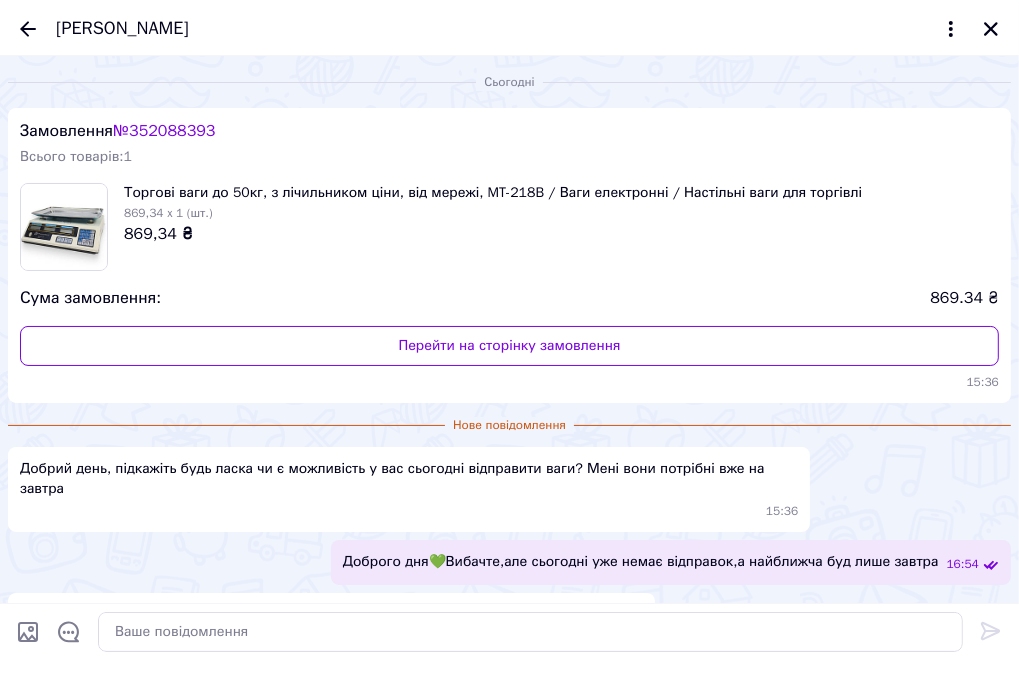 click on "№ 352088393" at bounding box center [164, 131] 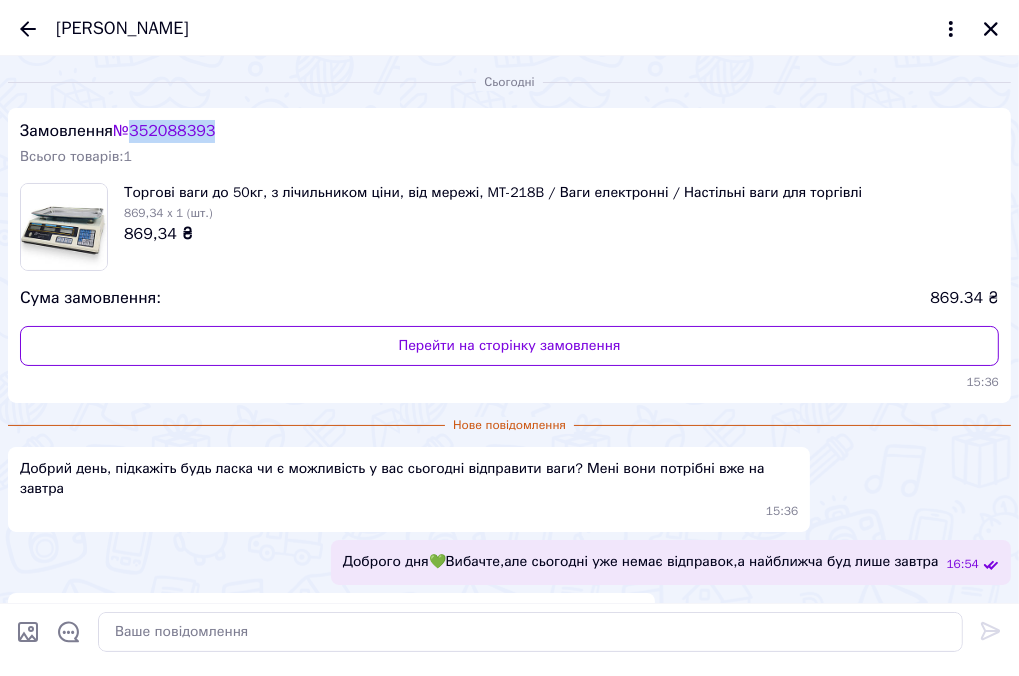 click on "№ 352088393" at bounding box center [164, 131] 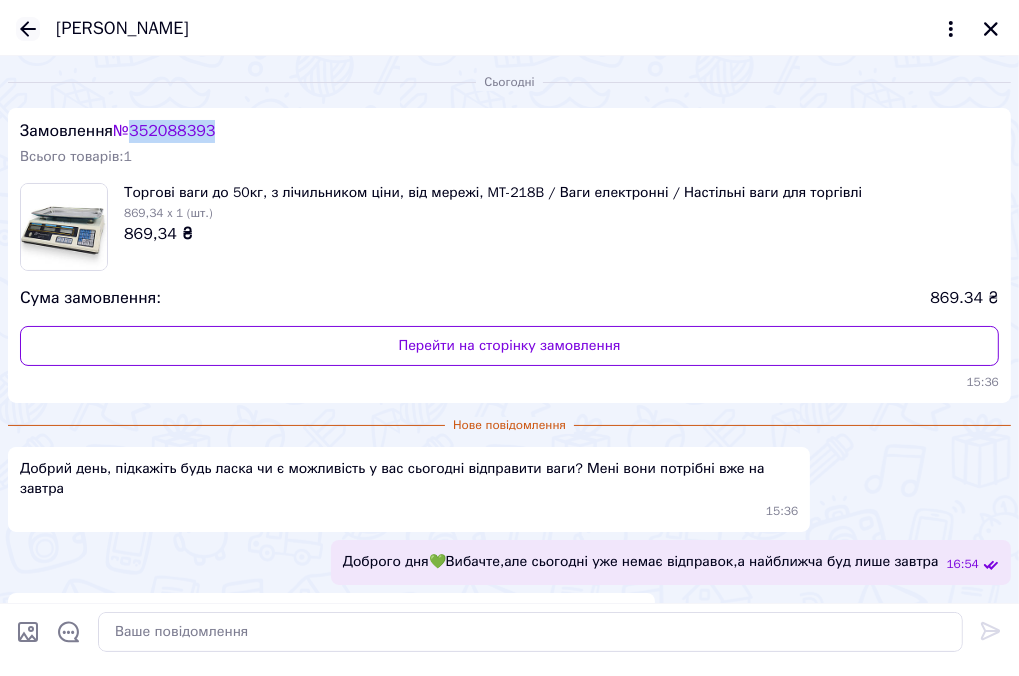click 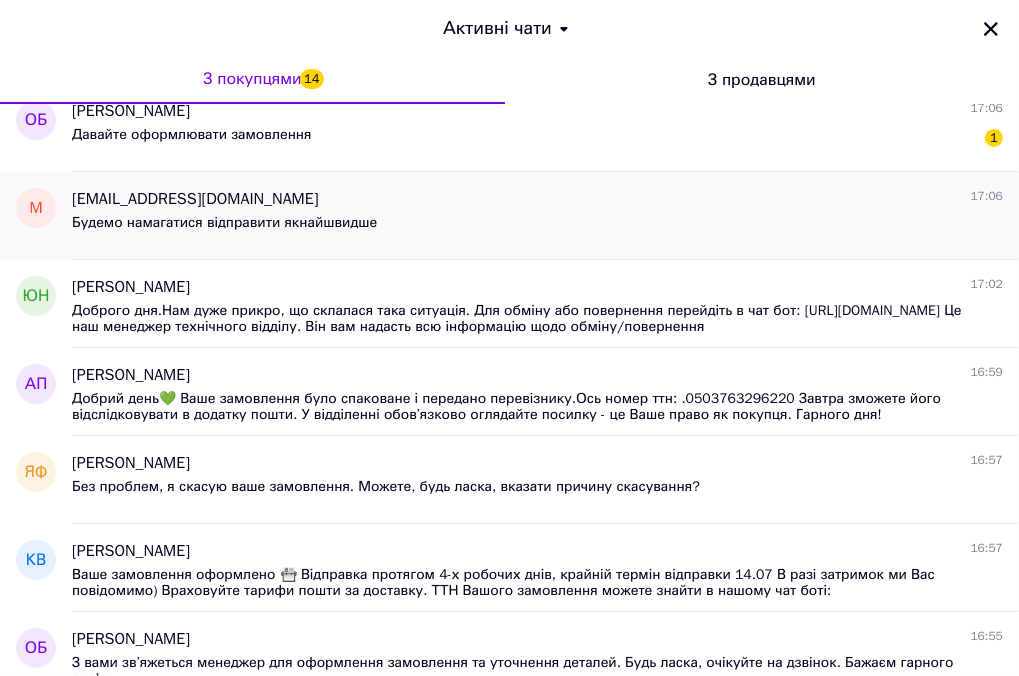 scroll, scrollTop: 700, scrollLeft: 0, axis: vertical 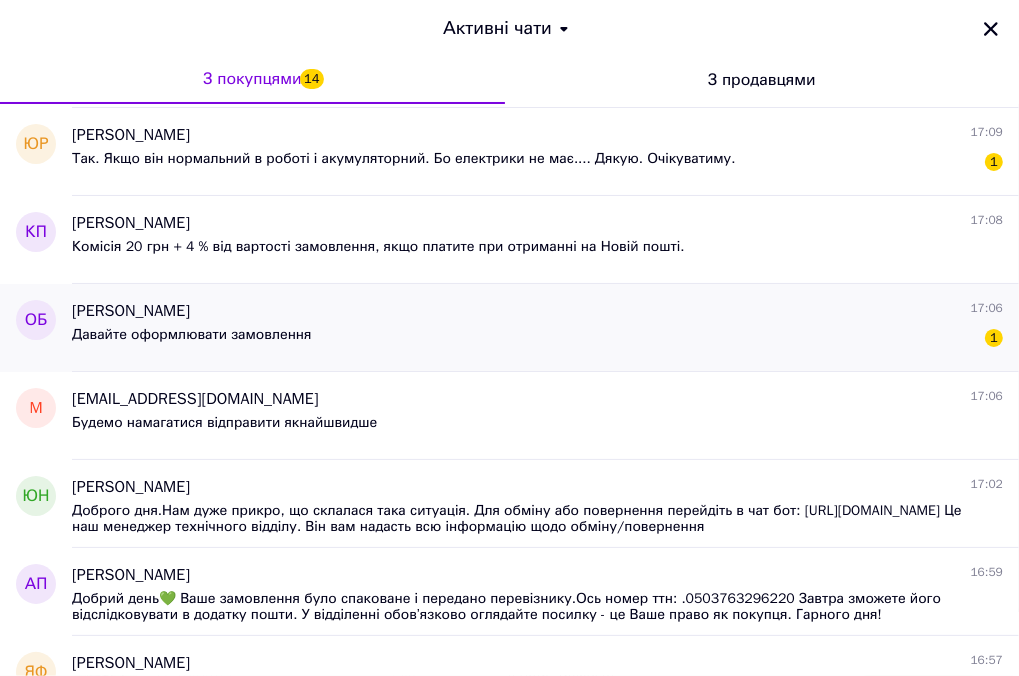 click on "Давайте оформлювати замовлення" at bounding box center (192, 335) 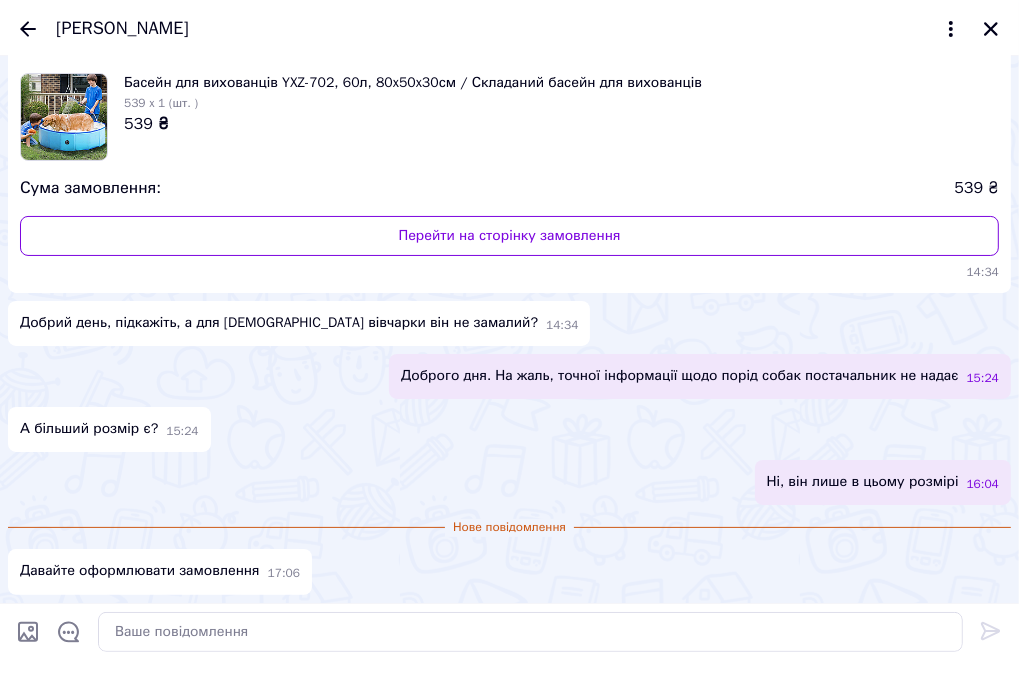 scroll, scrollTop: 0, scrollLeft: 0, axis: both 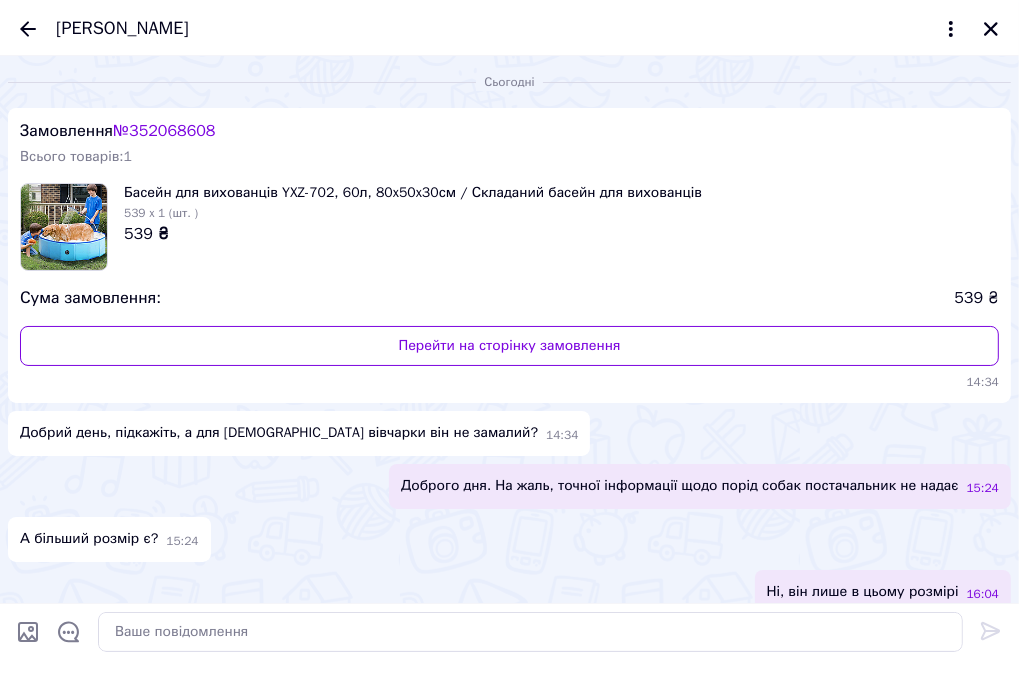click on "№ 352068608" at bounding box center (164, 131) 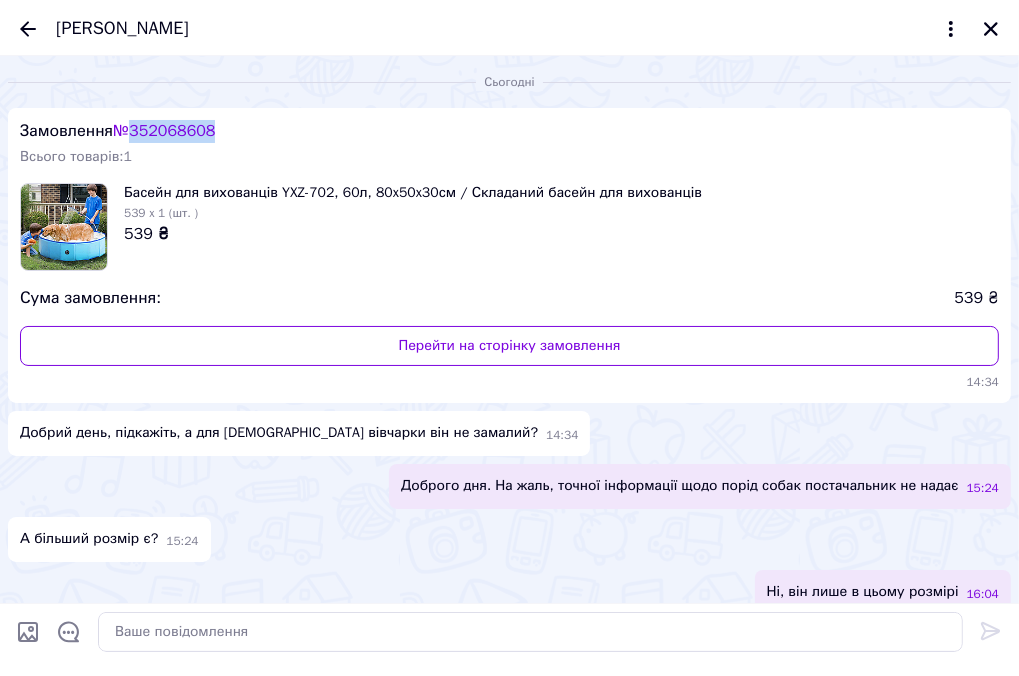 click on "№ 352068608" at bounding box center [164, 131] 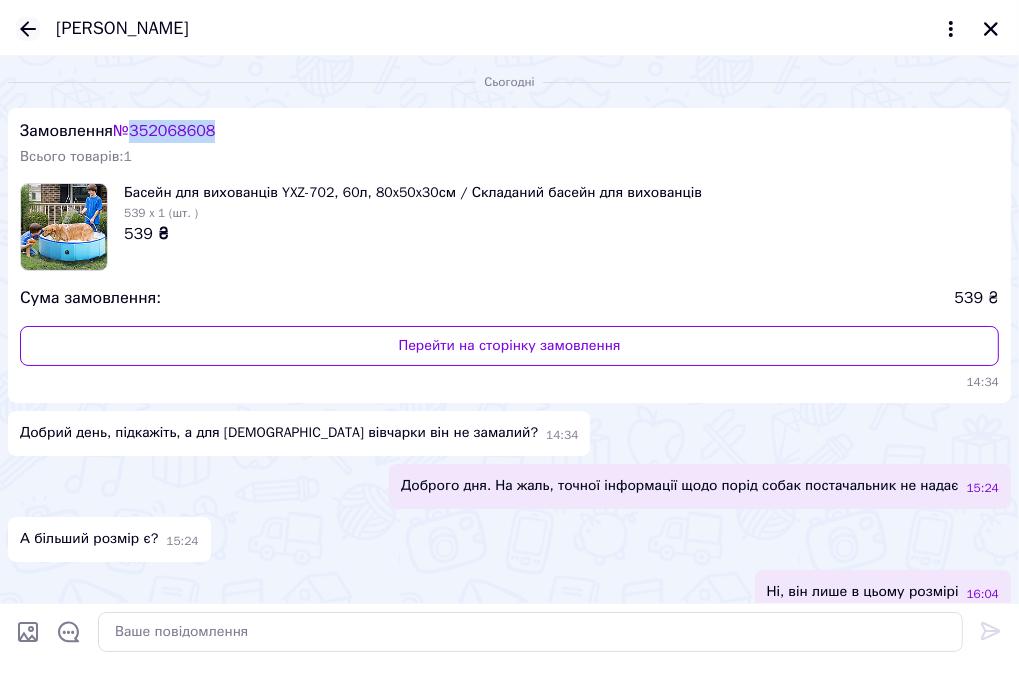 click 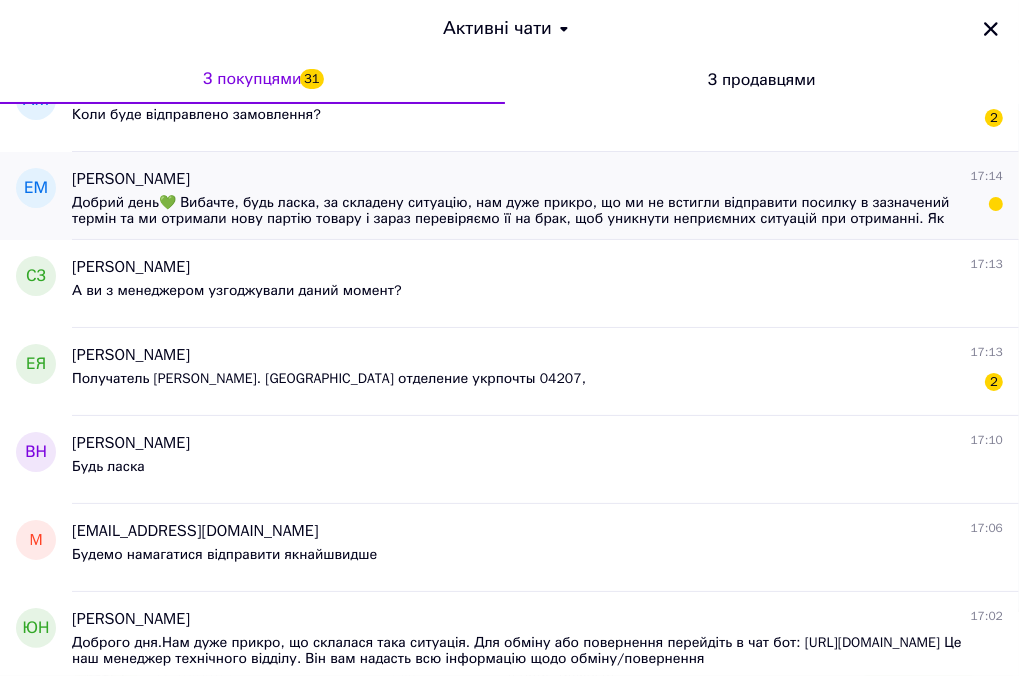 scroll, scrollTop: 1900, scrollLeft: 0, axis: vertical 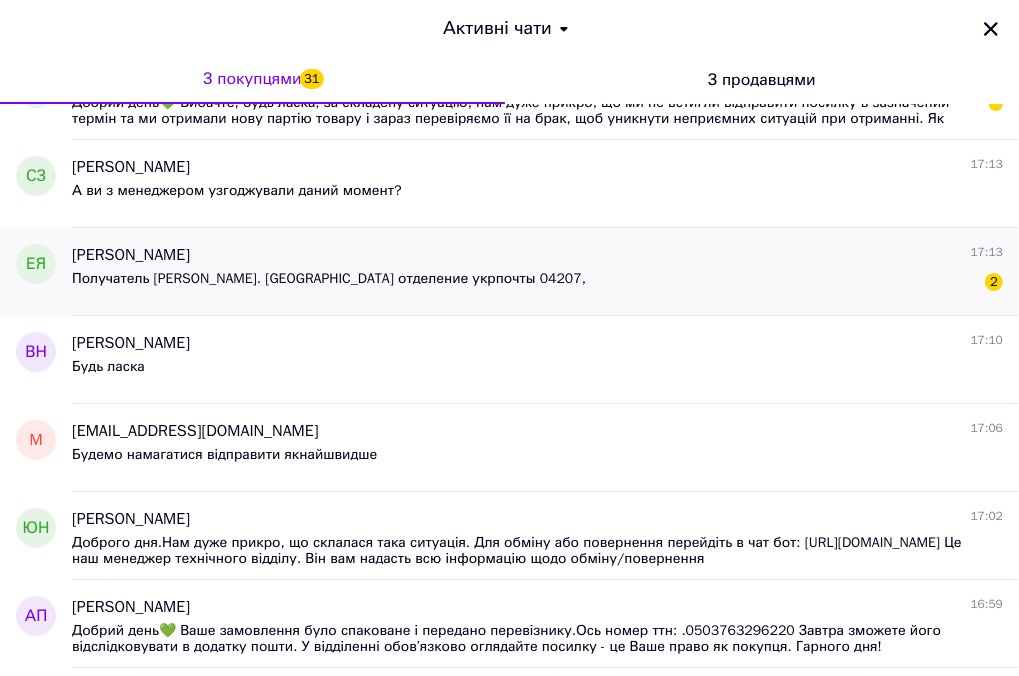 click on "Получатель [PERSON_NAME]. [GEOGRAPHIC_DATA] отделение укрпочты 04207," at bounding box center (329, 279) 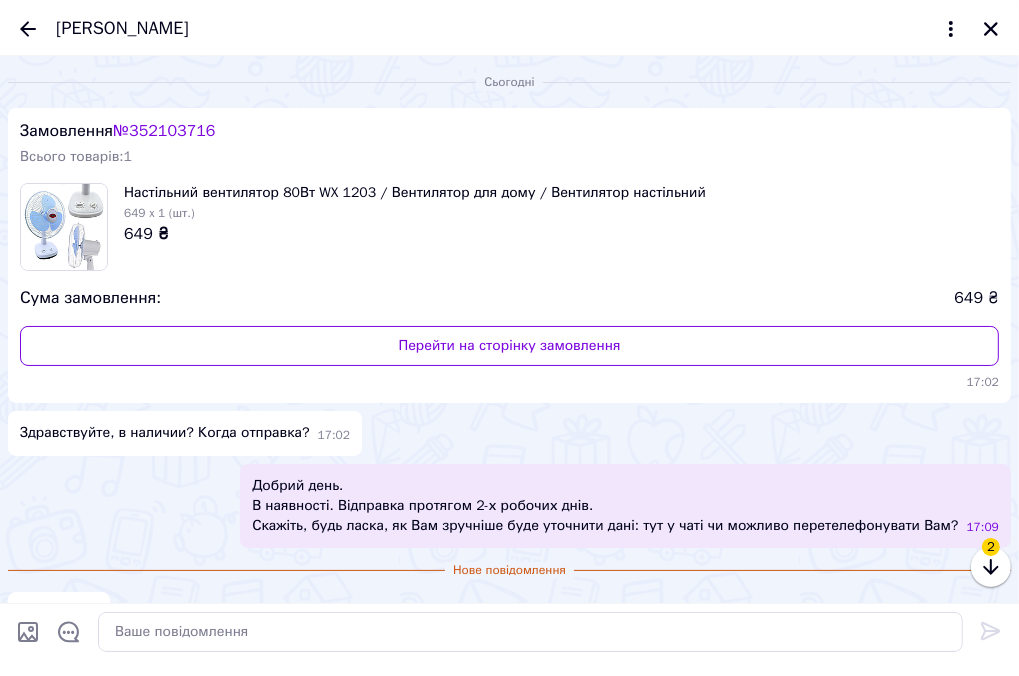 scroll, scrollTop: 236, scrollLeft: 0, axis: vertical 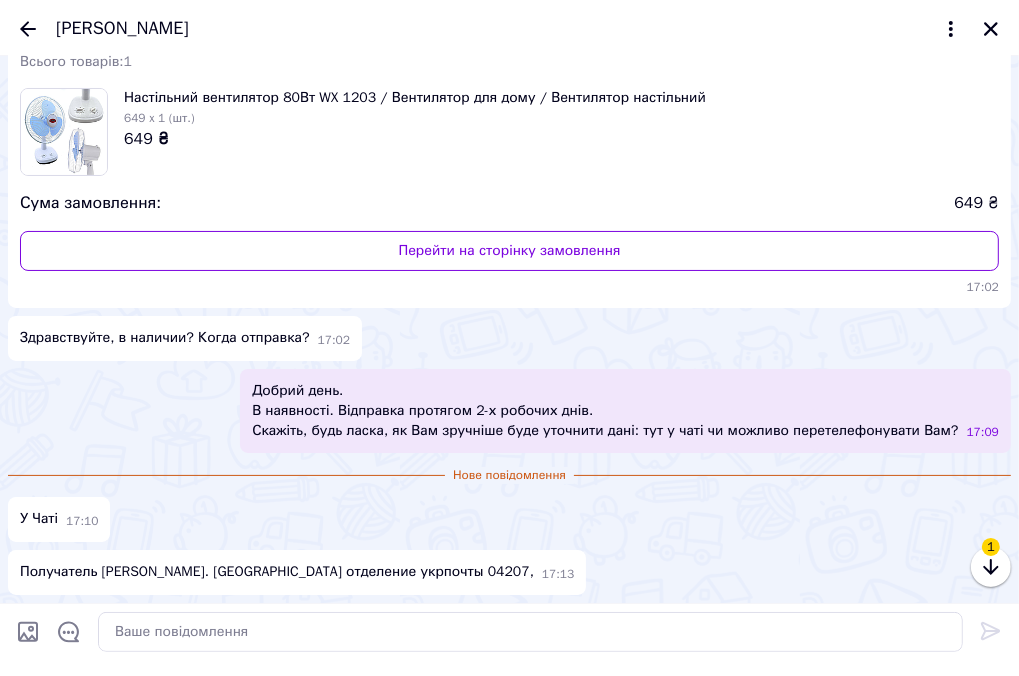 click at bounding box center [28, 632] 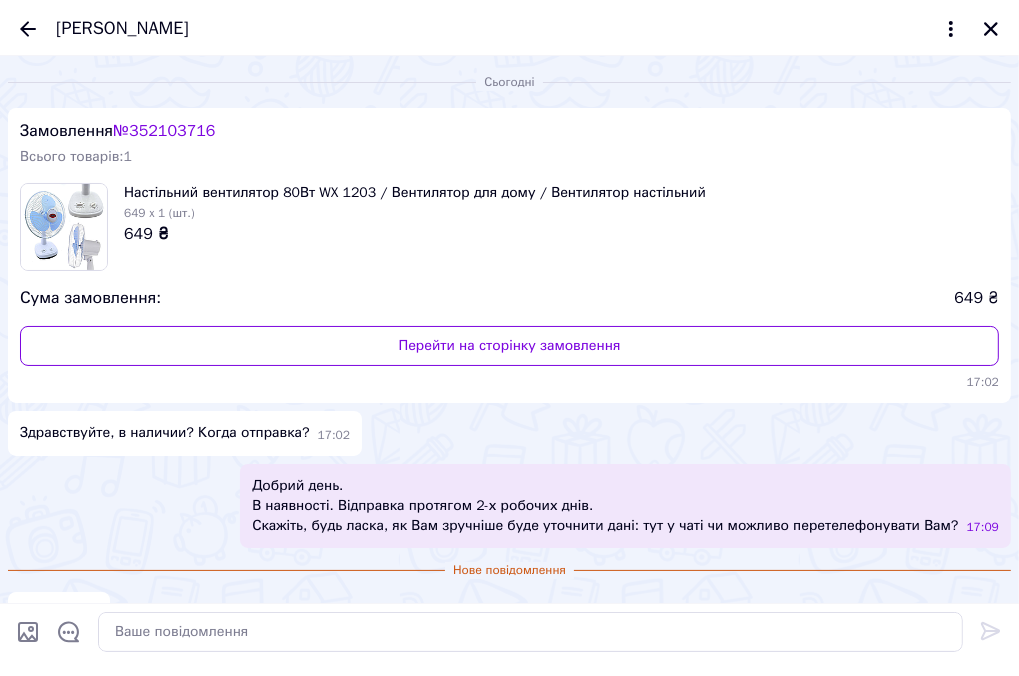 scroll, scrollTop: 236, scrollLeft: 0, axis: vertical 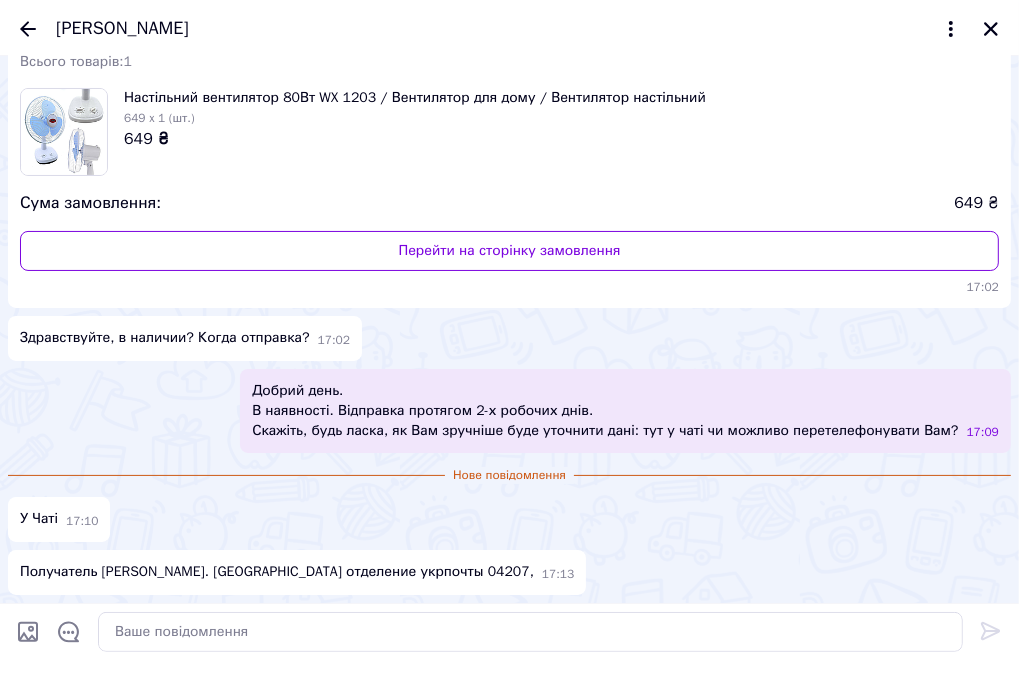 type on "C:\fakepath\photo_2024-01-18_21-00-36 — копия (3).jpg" 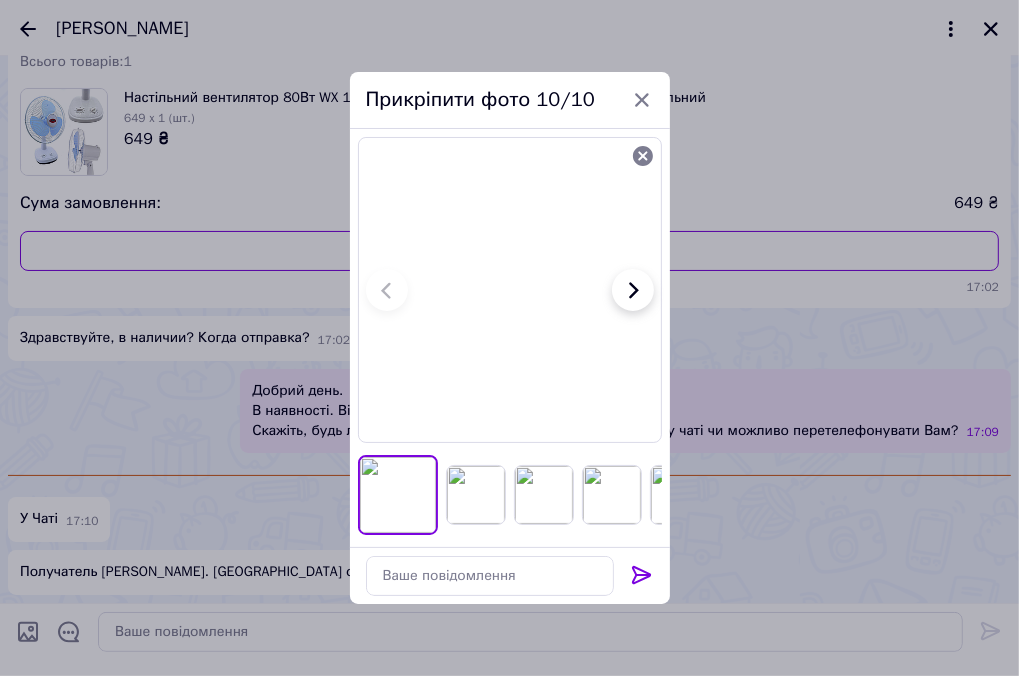 click 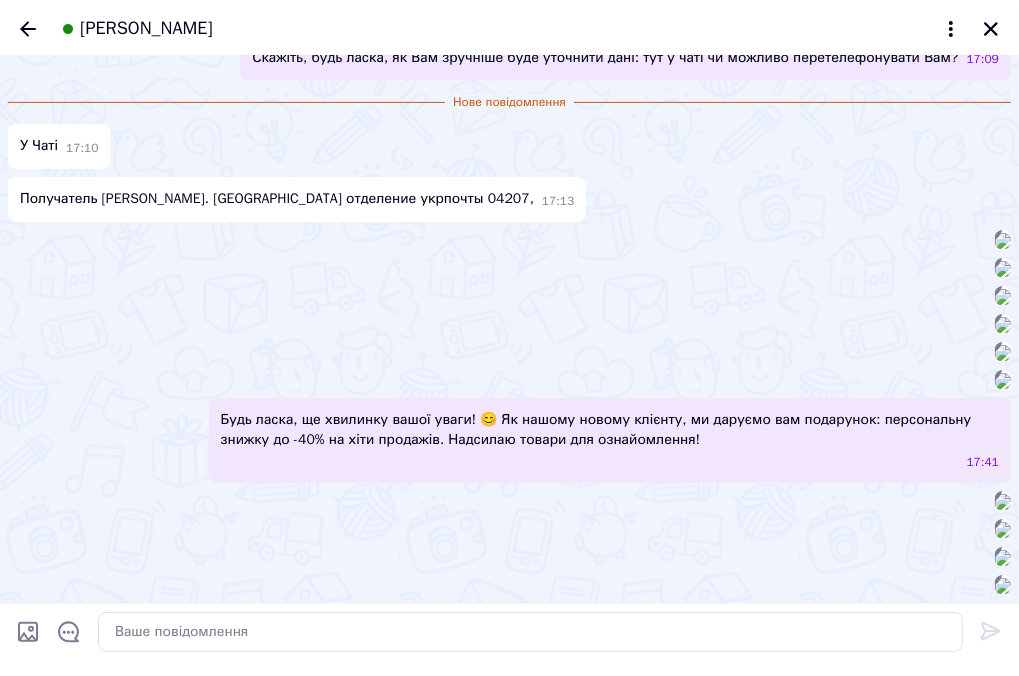 scroll, scrollTop: 2237, scrollLeft: 0, axis: vertical 